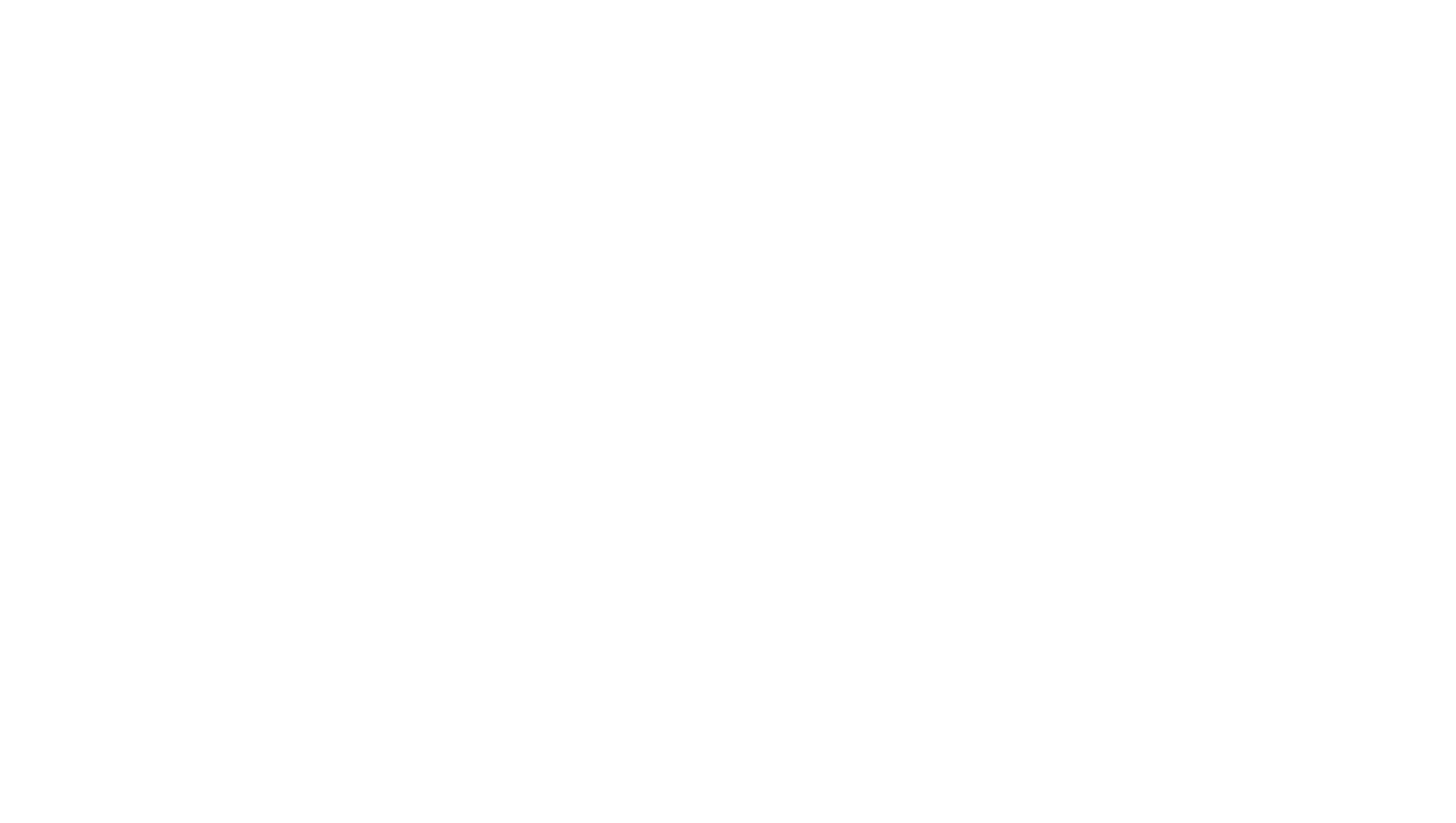 scroll, scrollTop: 0, scrollLeft: 0, axis: both 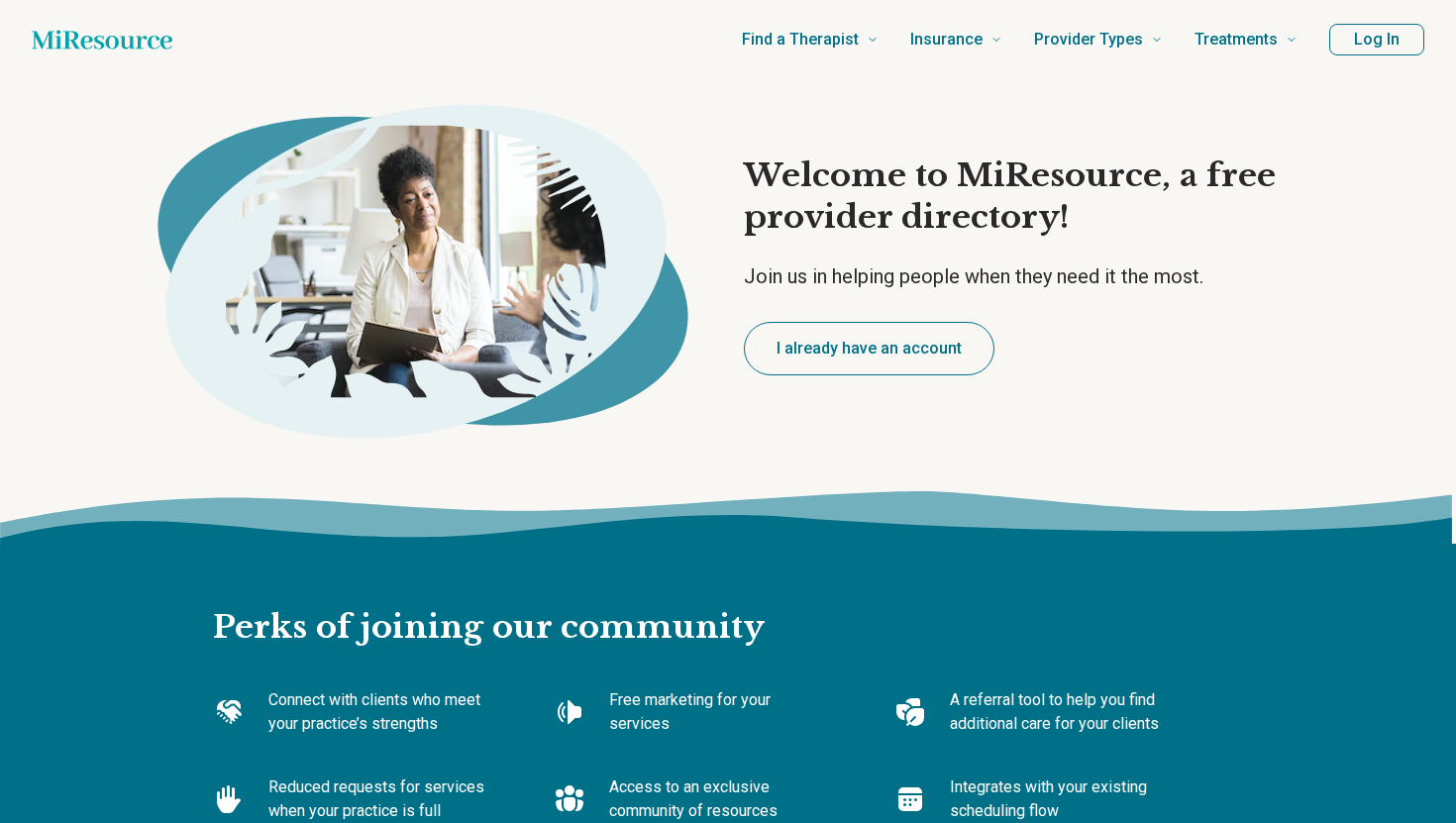type on "*" 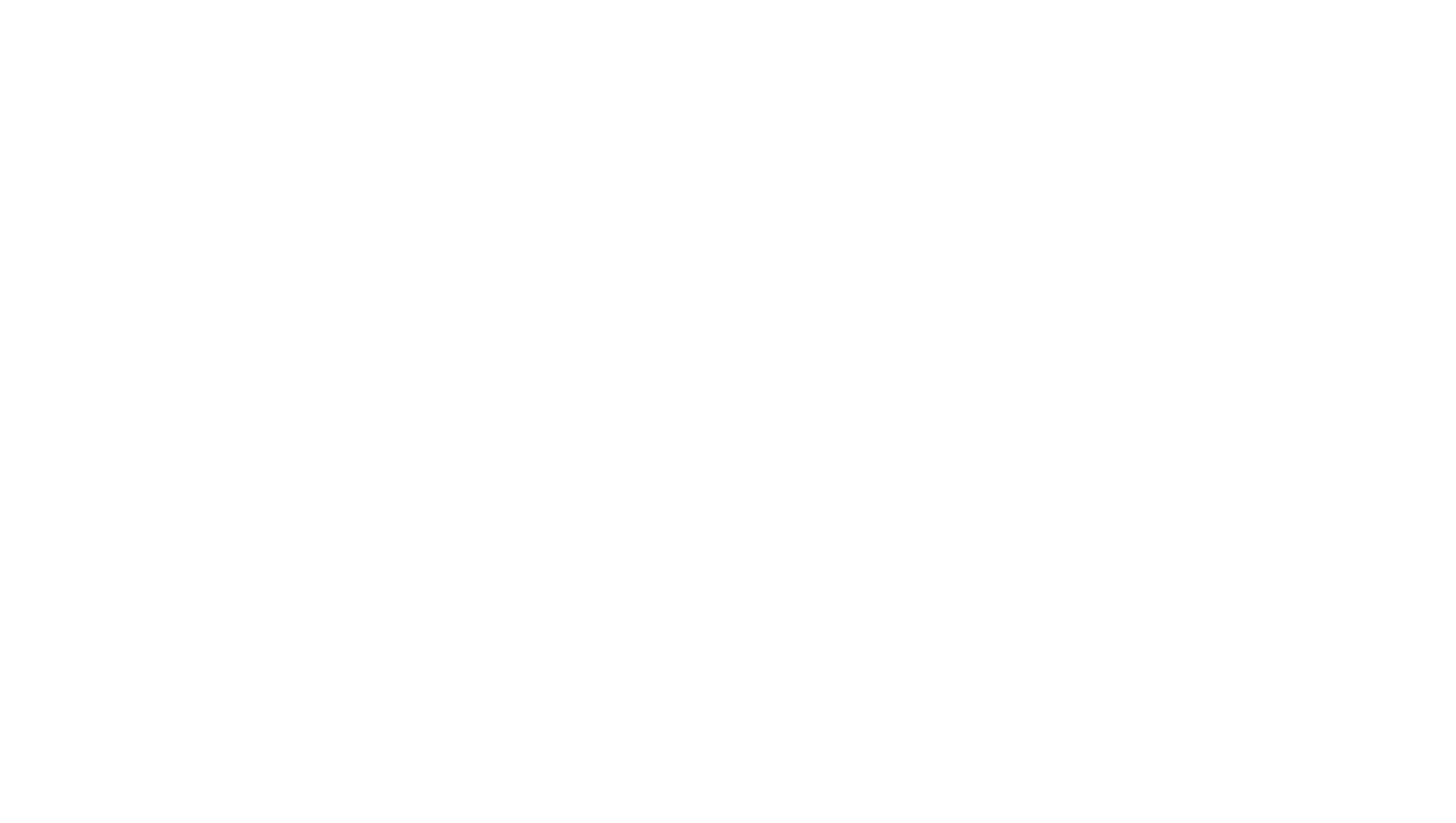 scroll, scrollTop: 0, scrollLeft: 0, axis: both 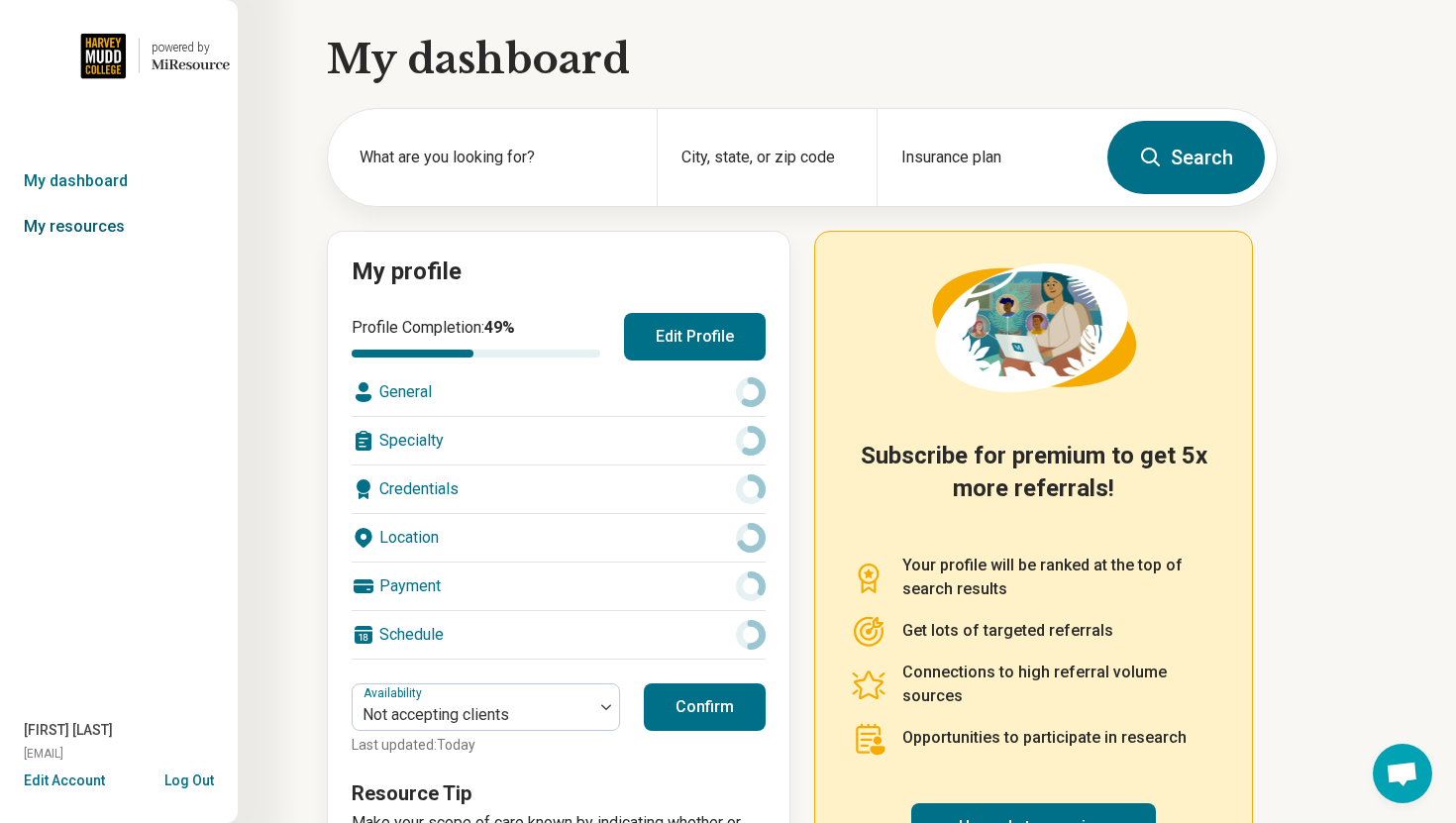 click on "My resources" at bounding box center (119, 227) 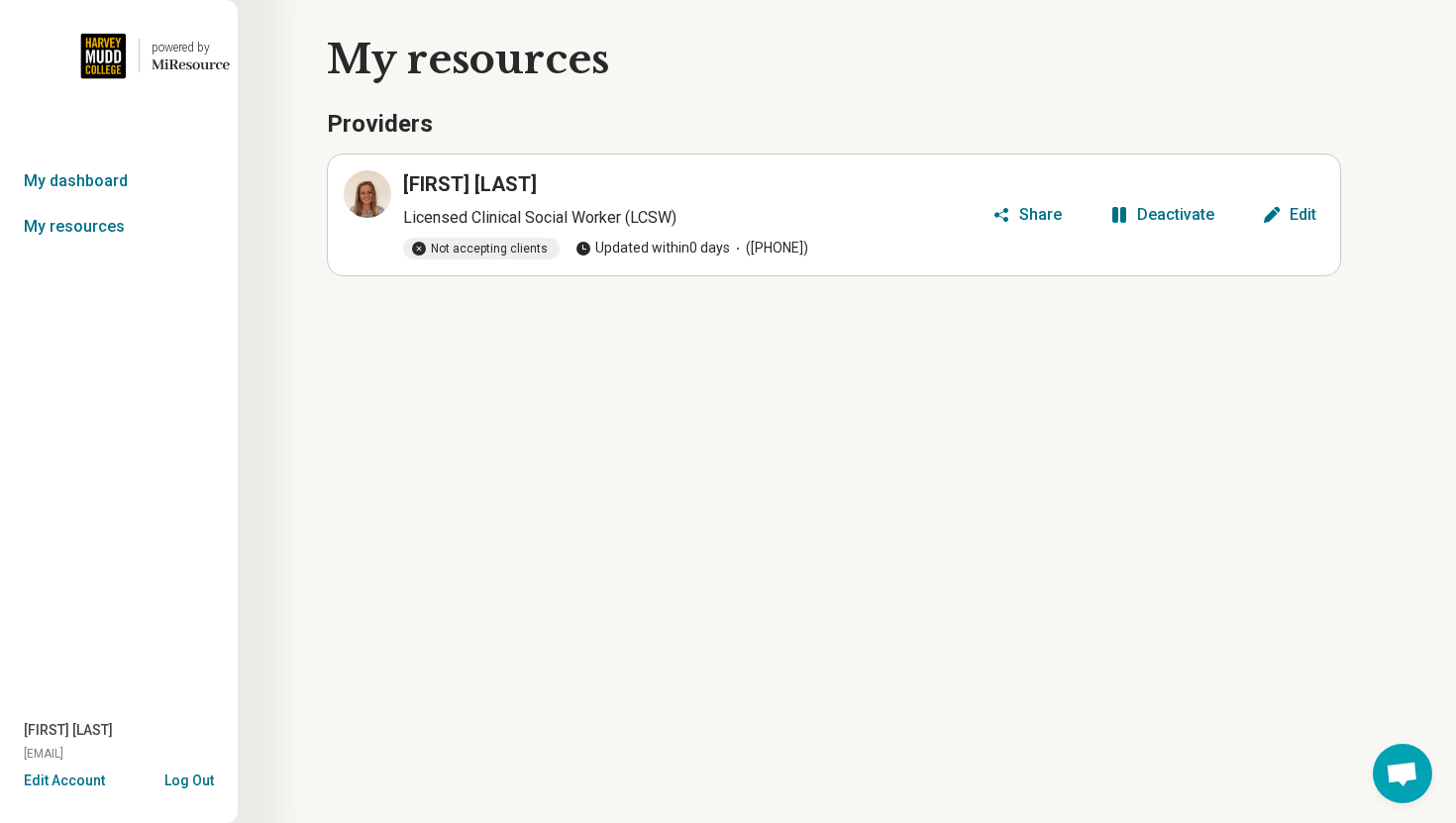click on "Log Out" at bounding box center (189, 778) 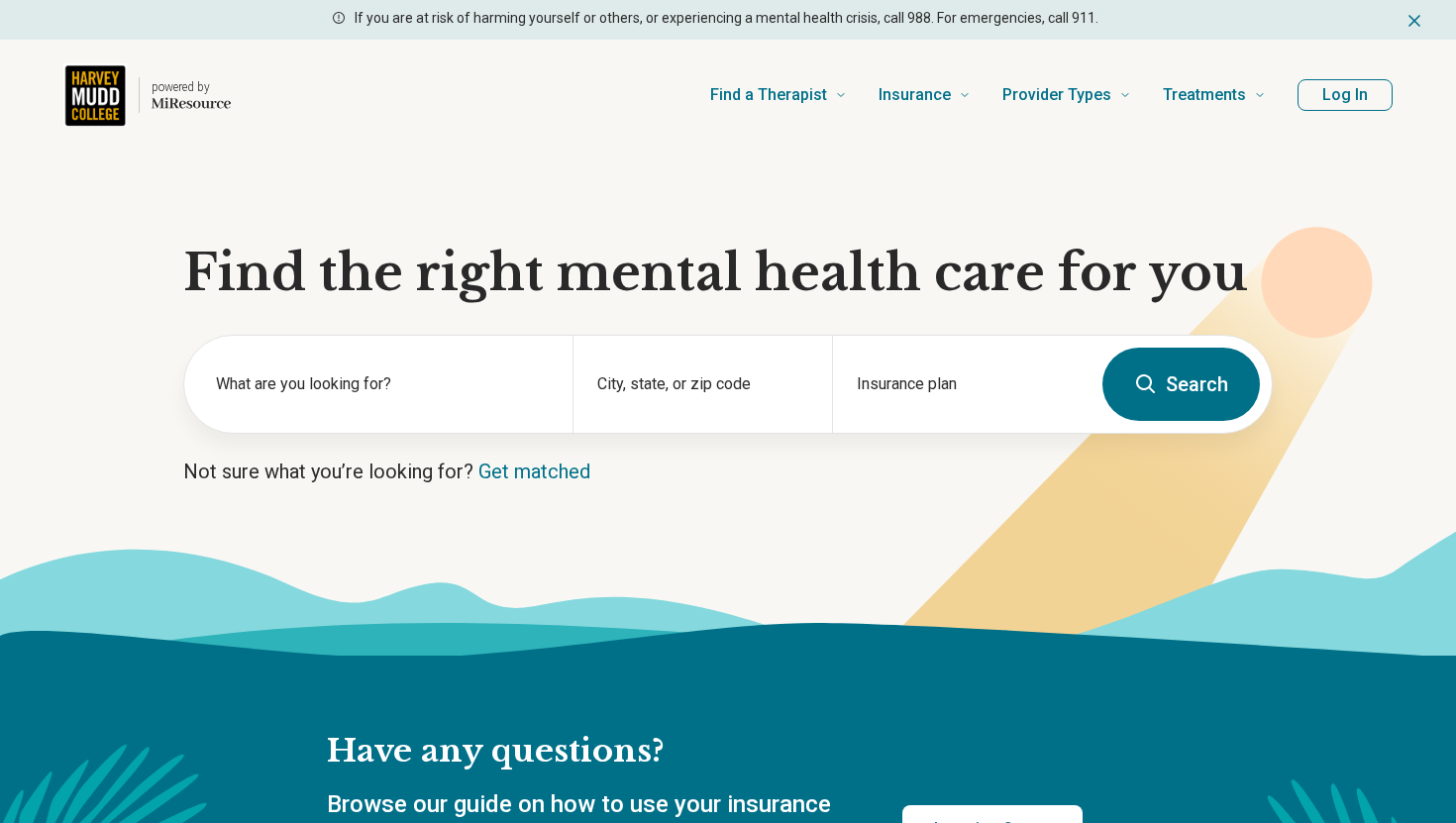 scroll, scrollTop: 0, scrollLeft: 0, axis: both 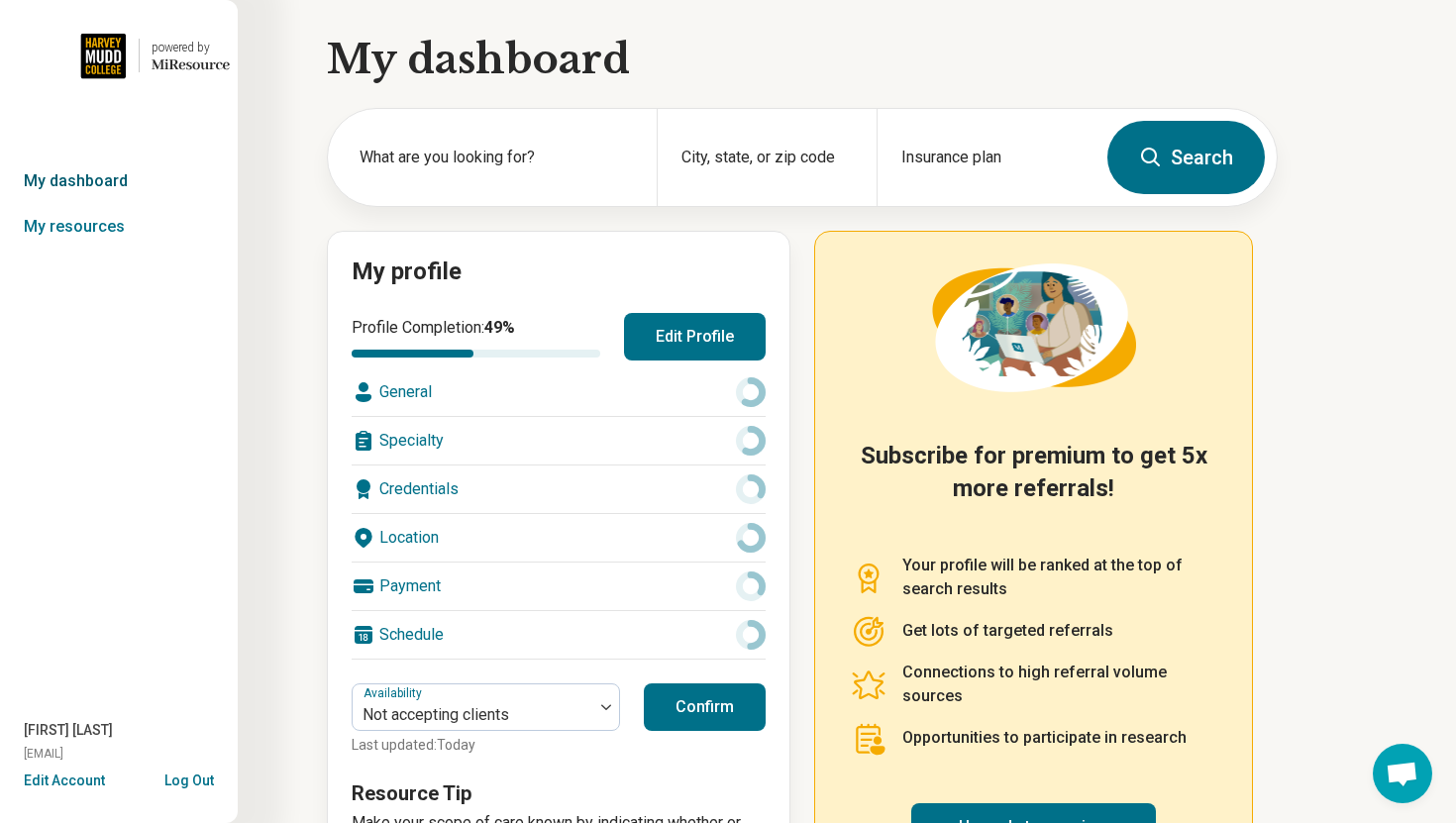 click on "My dashboard" at bounding box center [119, 181] 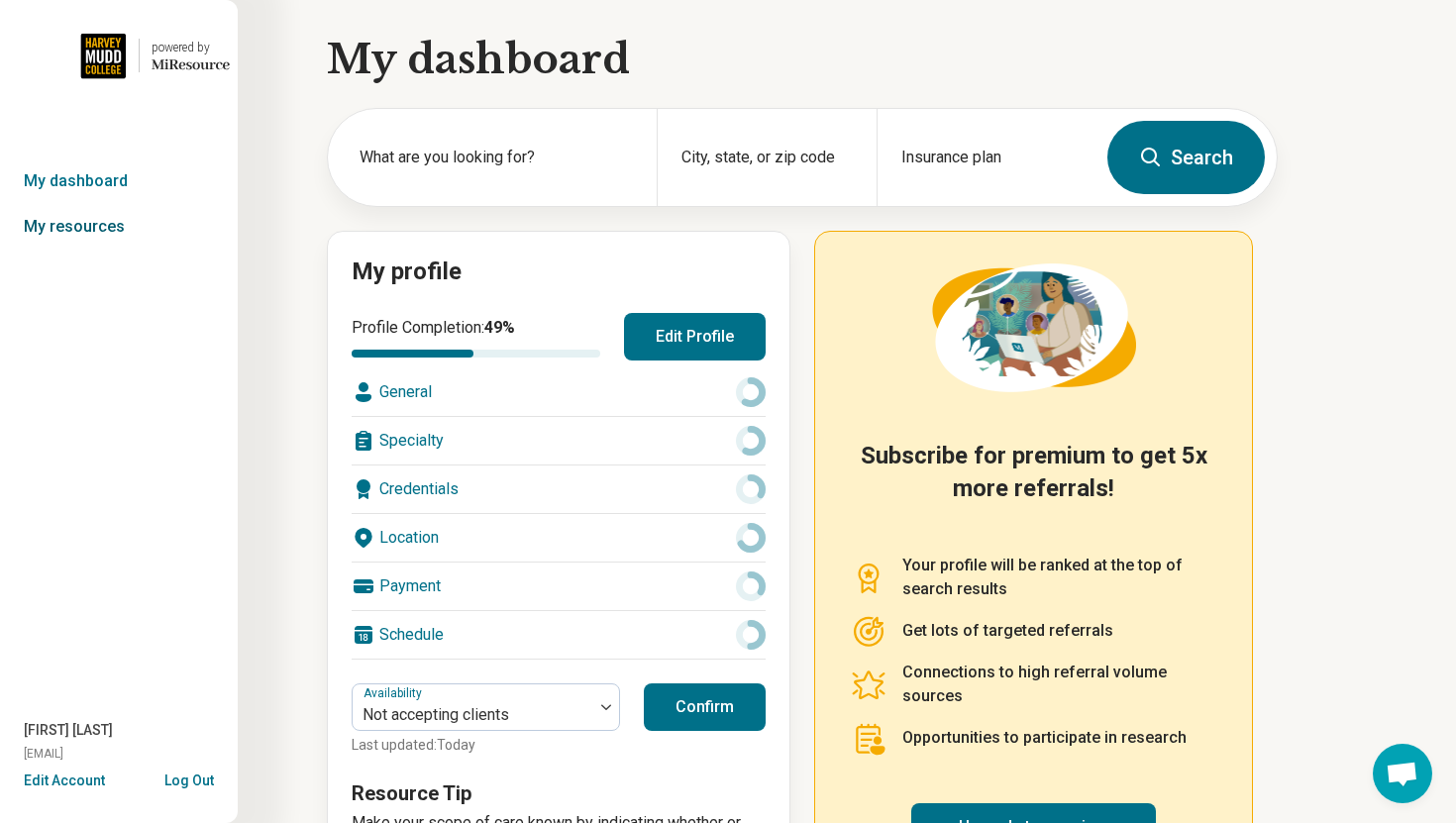 click on "My resources" at bounding box center [119, 227] 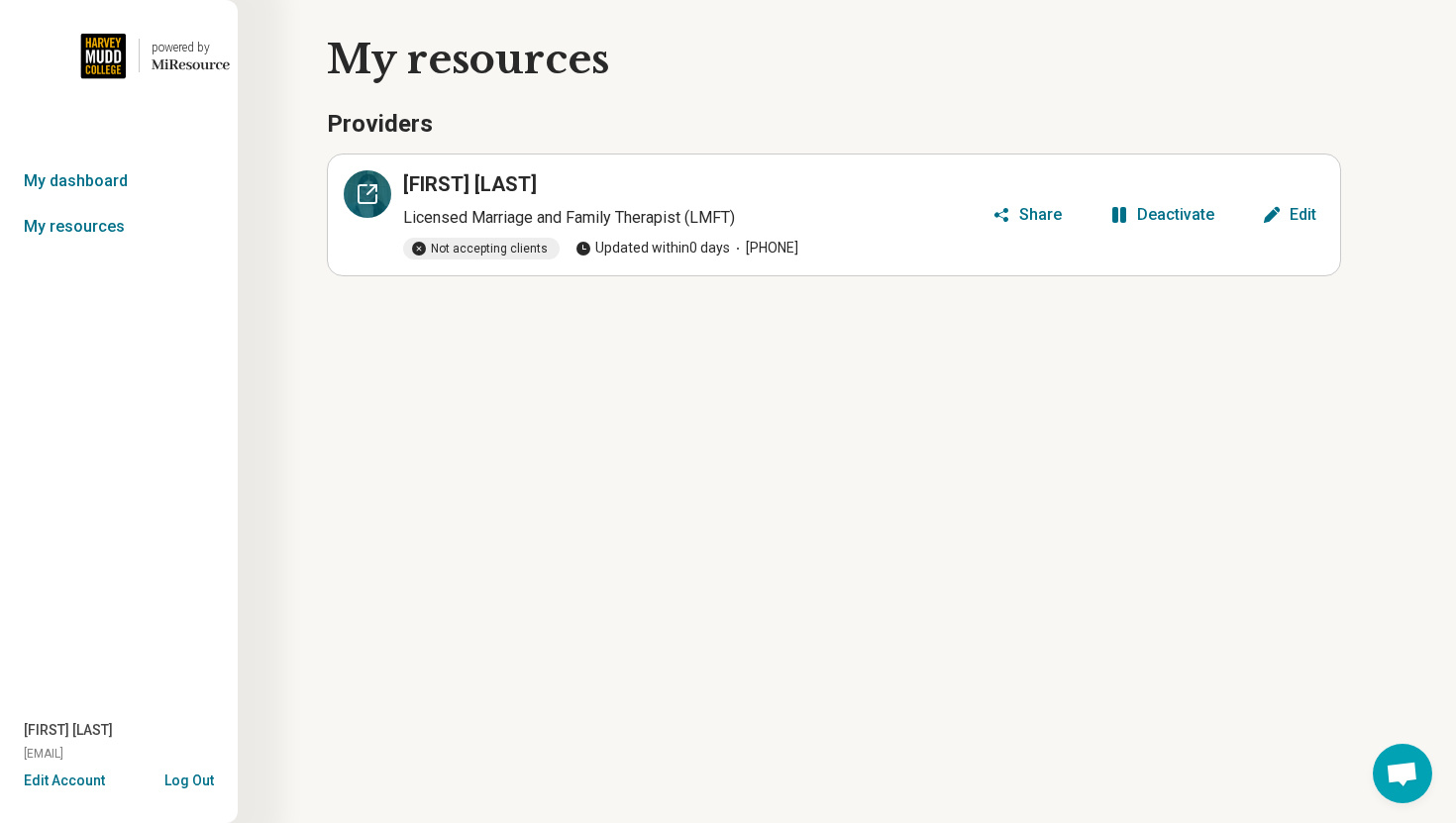 click 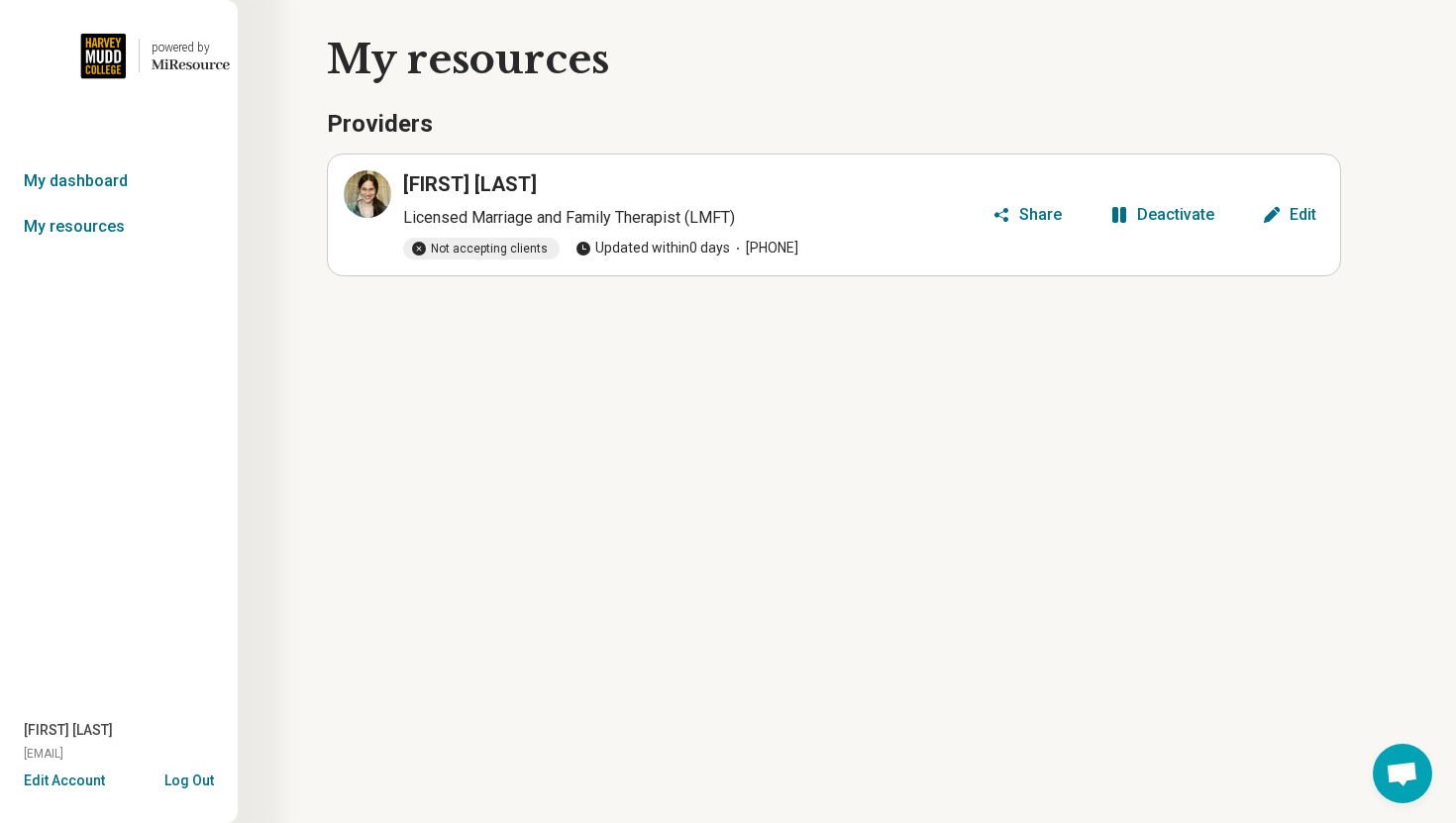 click on "Log Out" at bounding box center [189, 778] 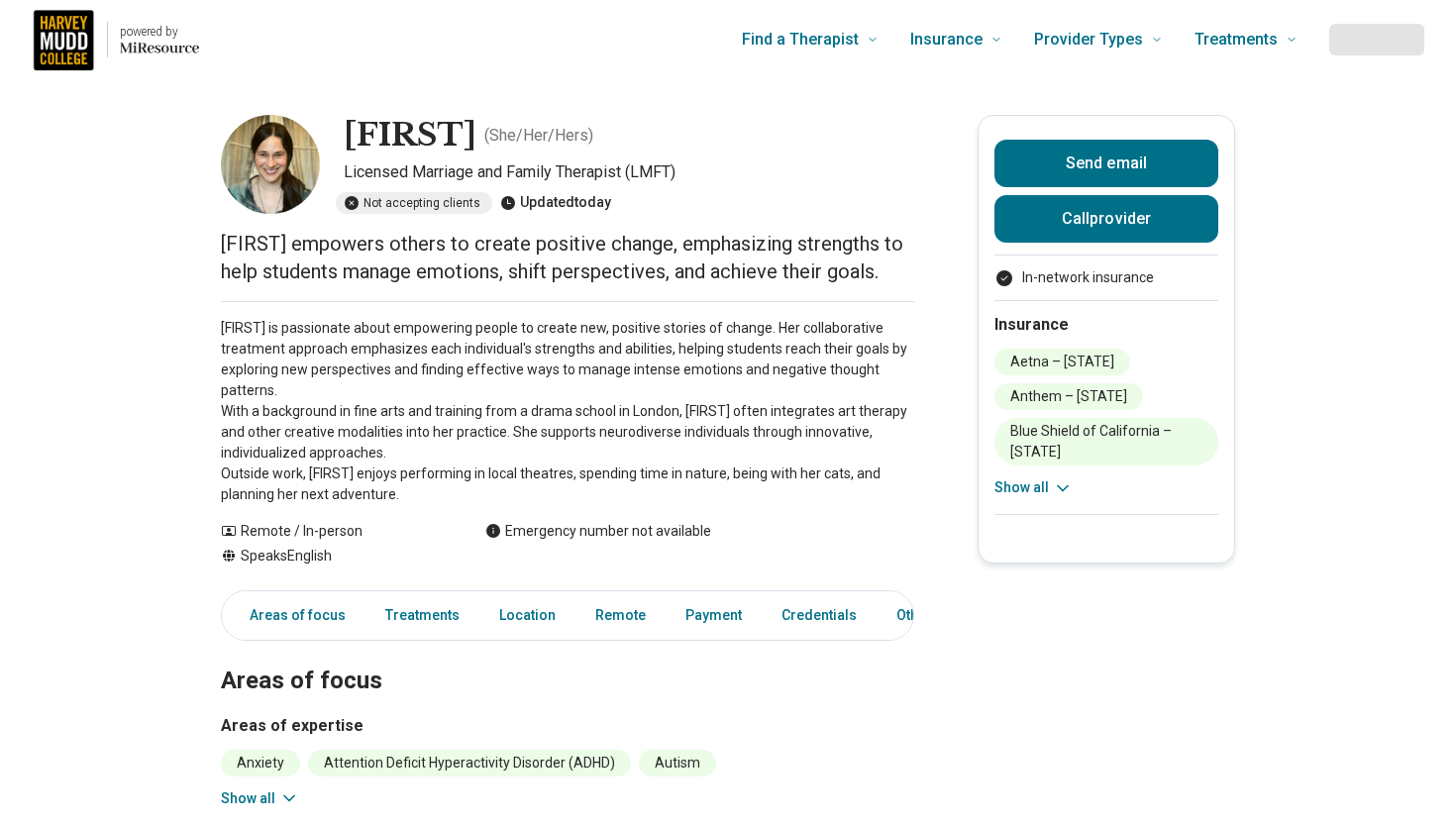scroll, scrollTop: 0, scrollLeft: 0, axis: both 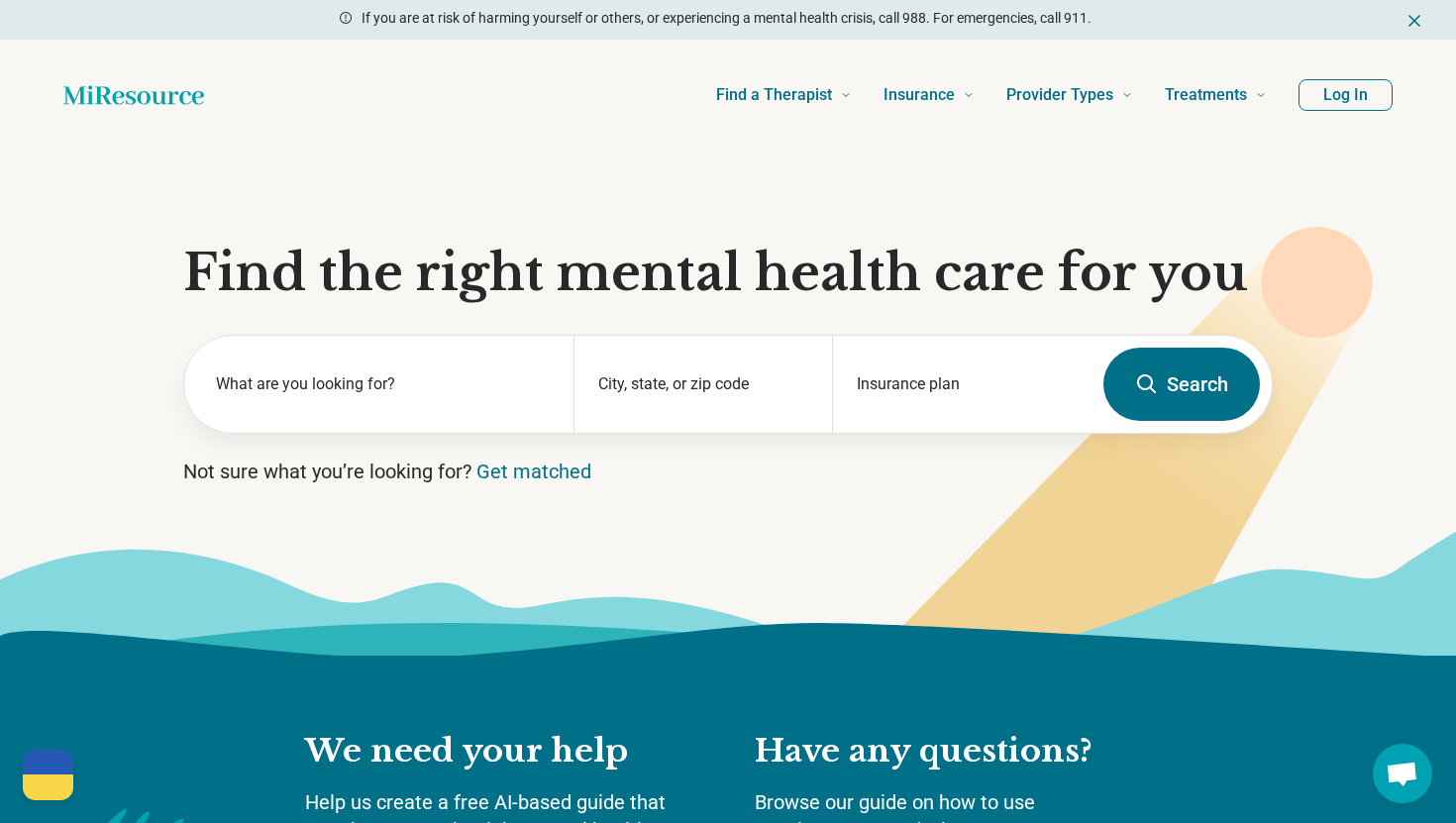 click on "Find a Therapist Mental Health Conditions ADHD Anxiety Anorexia Autism Bipolar Binge Eating Bulimia Depression OCD Panic Phobias Postpartum Depression PTSD Schizophrenia Social Anxiety Behavioral and Coping Challenges Alcohol Anger Issues Antisocial Borderline Personality Drug Use Gambling Hoarding Narcissistic Personality Disorder OCPD Personality Disorders Sex Addiction Skin Picking Trichotillomania Relationships & Life Events Adoption Divorce End of Life Grief & Loss Infertility Infidelity Life Transitions Parenting Pregnancy Loss Relationships Identity and Emotional Wellbeing Abuse Body Image Bullying Childhood Abuse Chronic Pain Domestic Abuse Gender Identity Loneliness Sexual Assault Self Harm Suicidal Ideation Trauma Career & Performance Burnout Career Learning Disorder Personal Growth Self Esteem Sleep Work Life Balance Insurance National Insurers Aetna Anthem Blue Cross Blue Shield Cigna Humana Optum UnitedHealthCare Government & Public Programs GEHA Medicaid Medicare TriCare Emblem Health Net Molina" at bounding box center (751, 95) 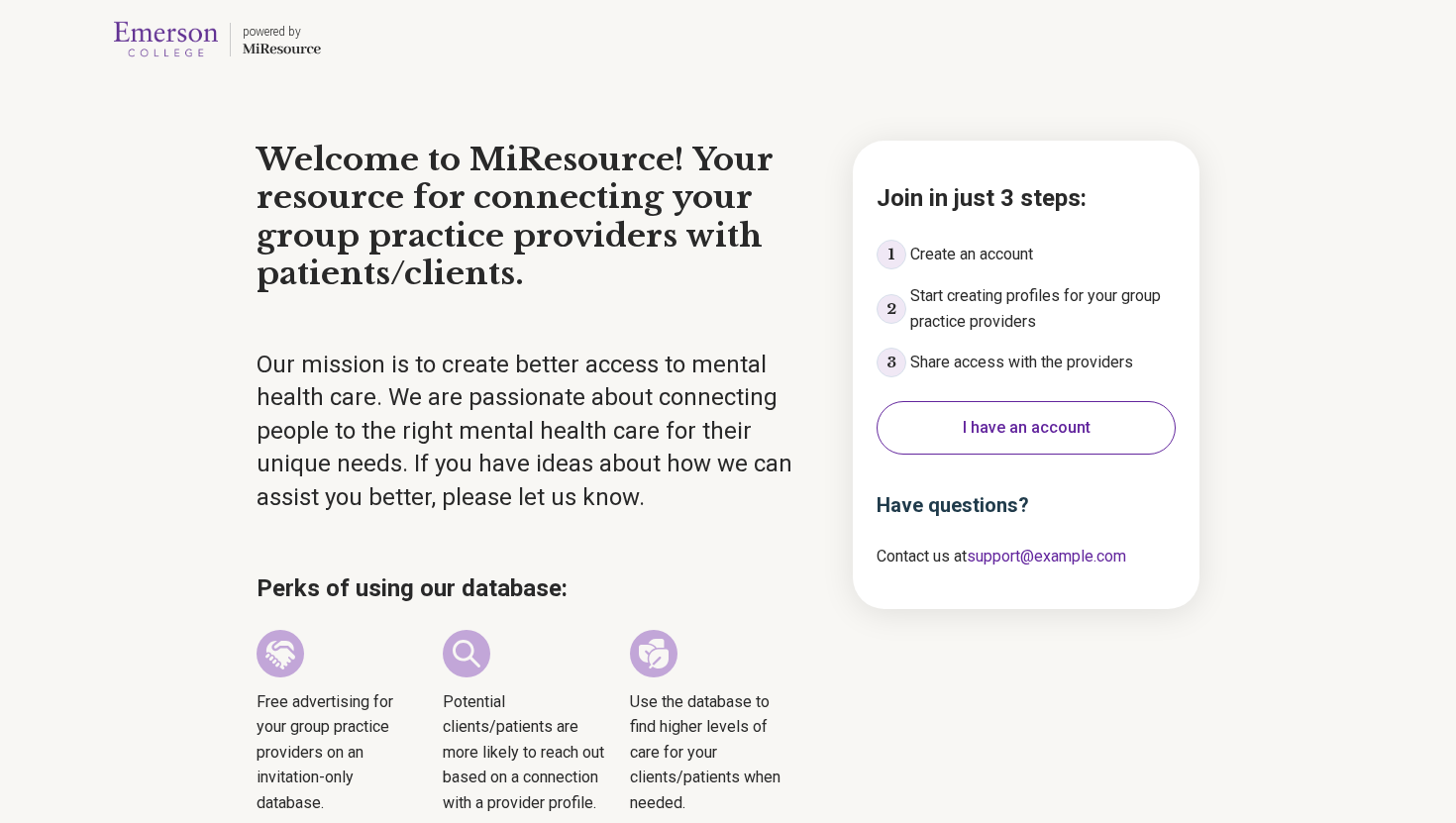 scroll, scrollTop: 0, scrollLeft: 0, axis: both 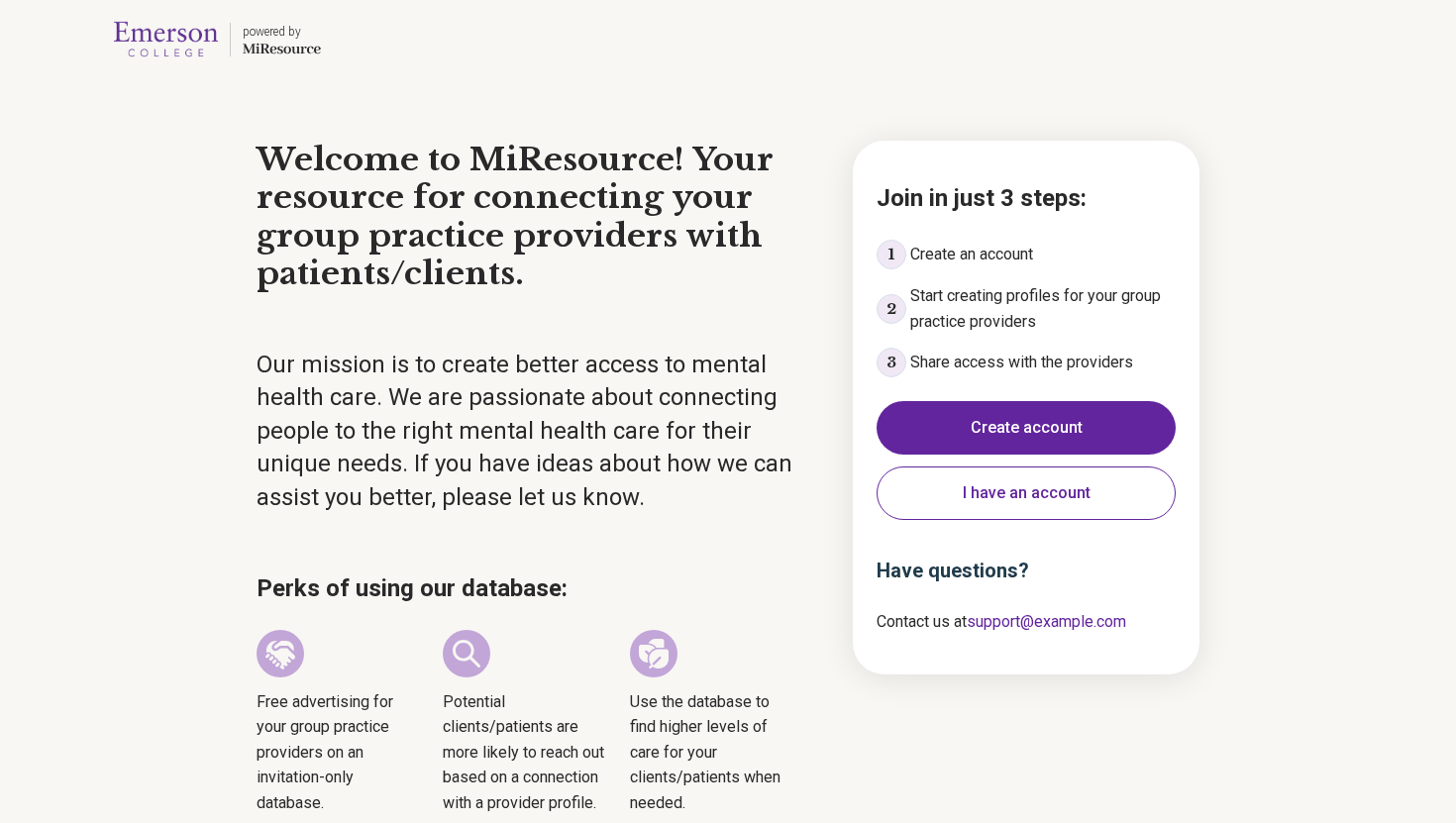 click on "powered by Miresource logo" at bounding box center [728, 40] 